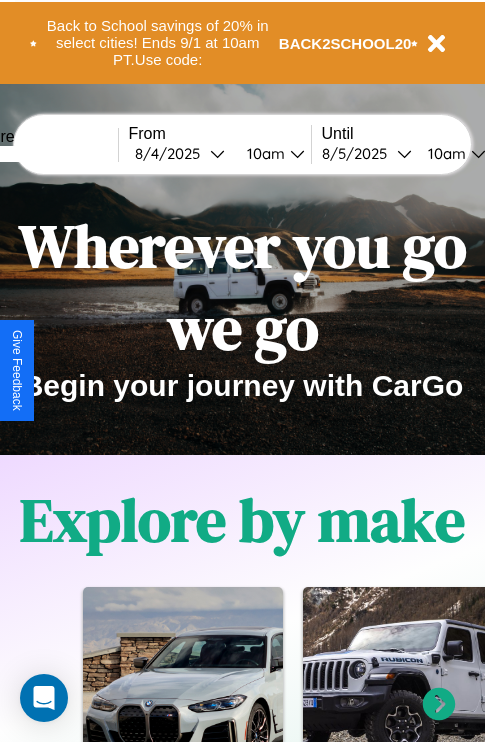 scroll, scrollTop: 757, scrollLeft: 0, axis: vertical 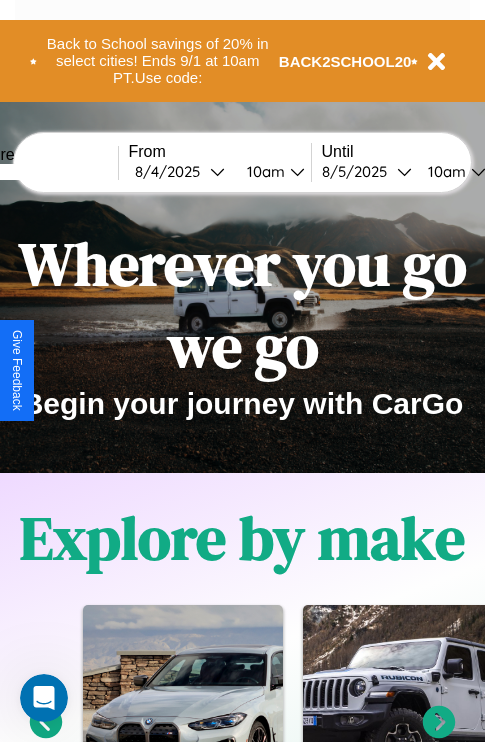 click at bounding box center (43, 172) 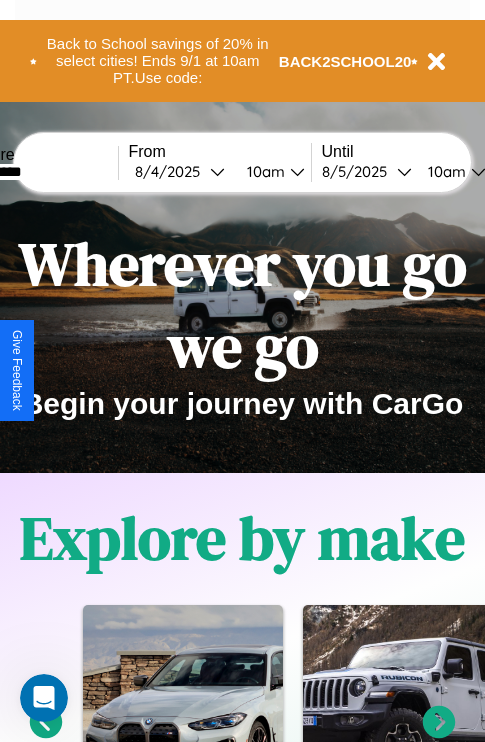 type on "*********" 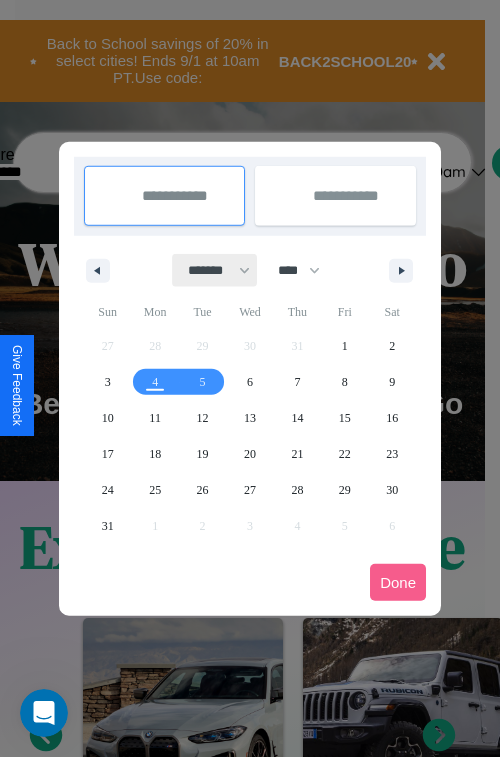 click on "******* ******** ***** ***** *** **** **** ****** ********* ******* ******** ********" at bounding box center [215, 270] 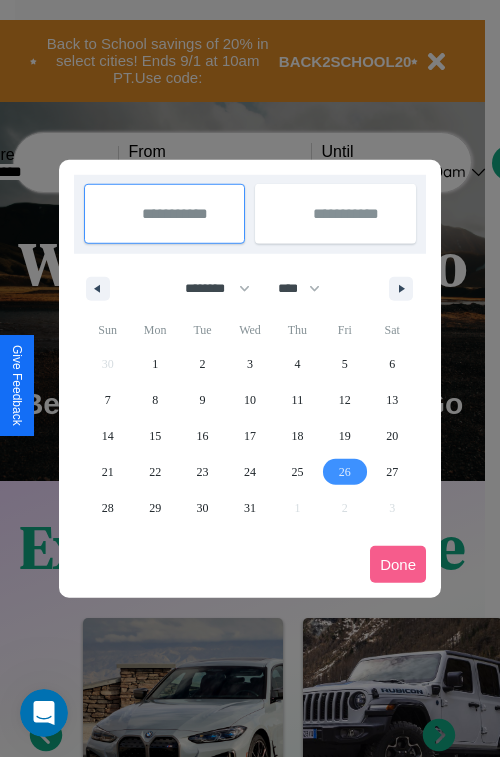 click on "26" at bounding box center [345, 472] 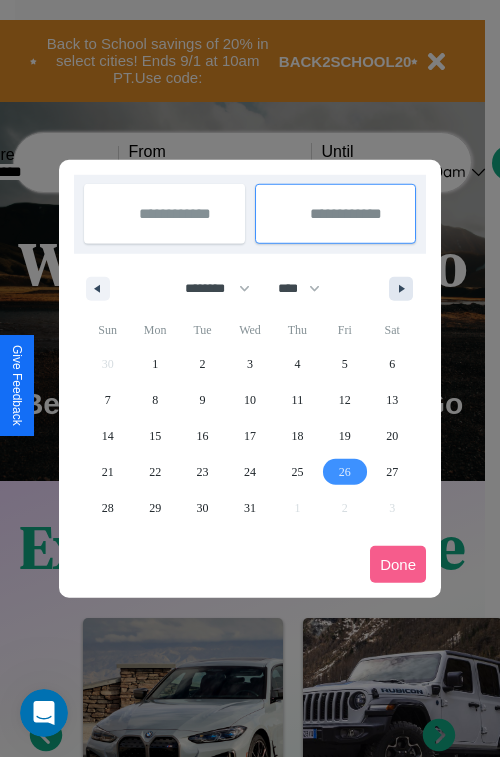 click at bounding box center [405, 289] 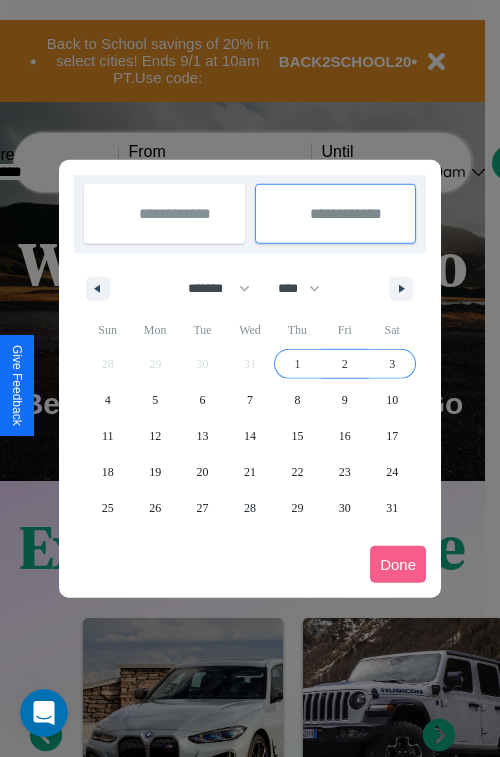click on "3" at bounding box center (392, 364) 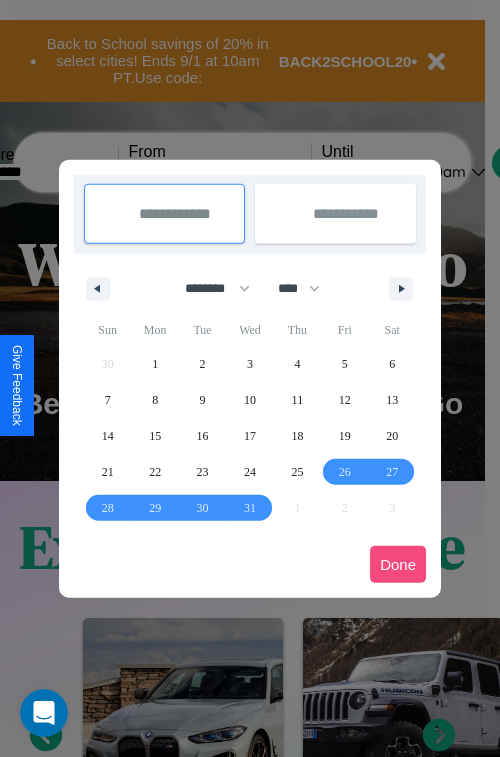 click on "Done" at bounding box center [398, 564] 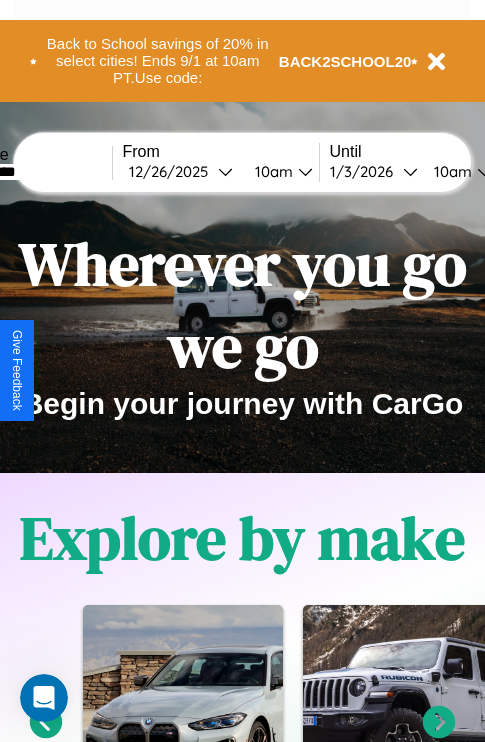 scroll, scrollTop: 0, scrollLeft: 74, axis: horizontal 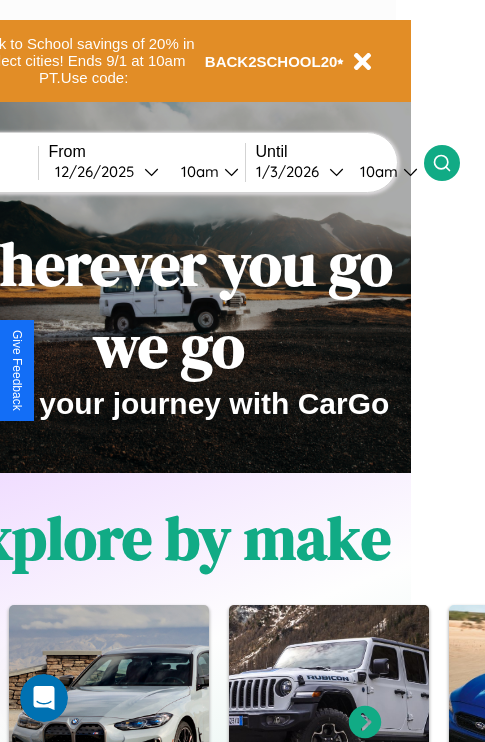 click 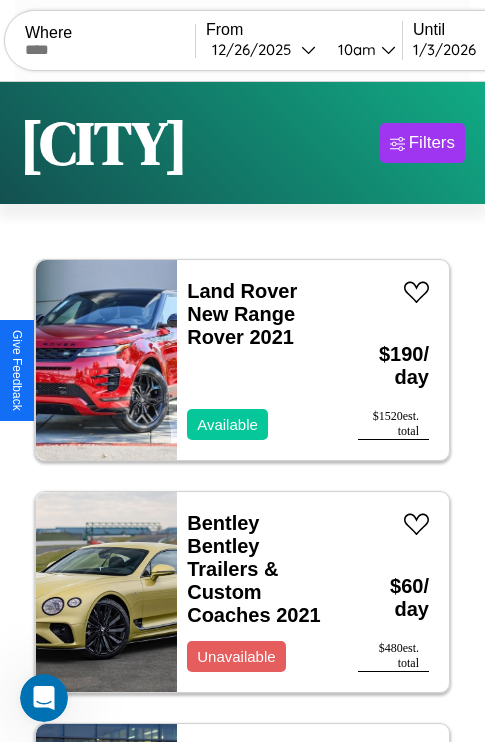 scroll, scrollTop: 79, scrollLeft: 0, axis: vertical 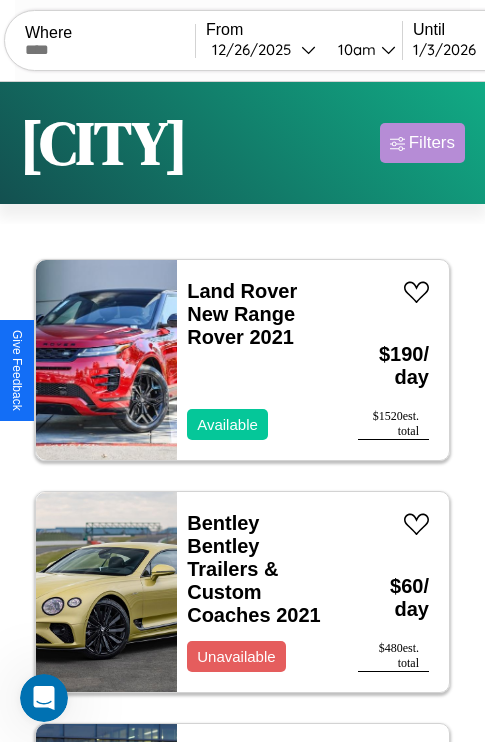 click on "Filters" at bounding box center (432, 143) 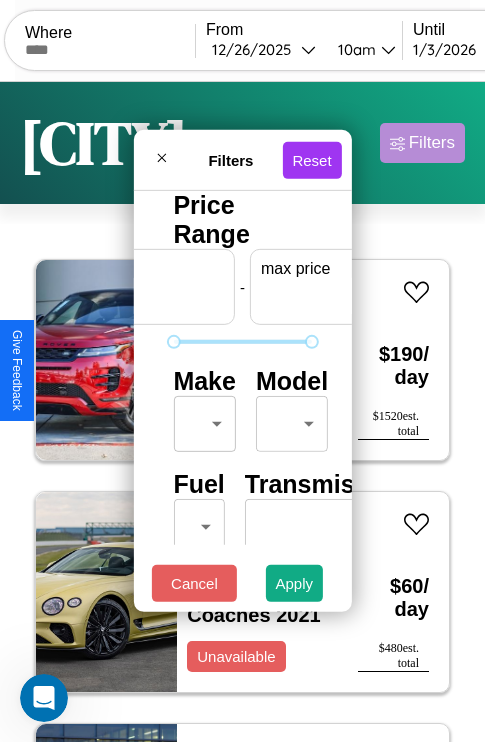 scroll, scrollTop: 0, scrollLeft: 124, axis: horizontal 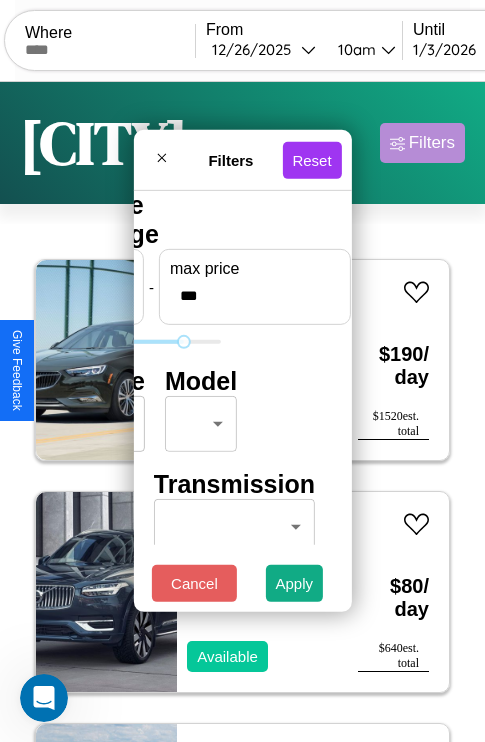 type on "***" 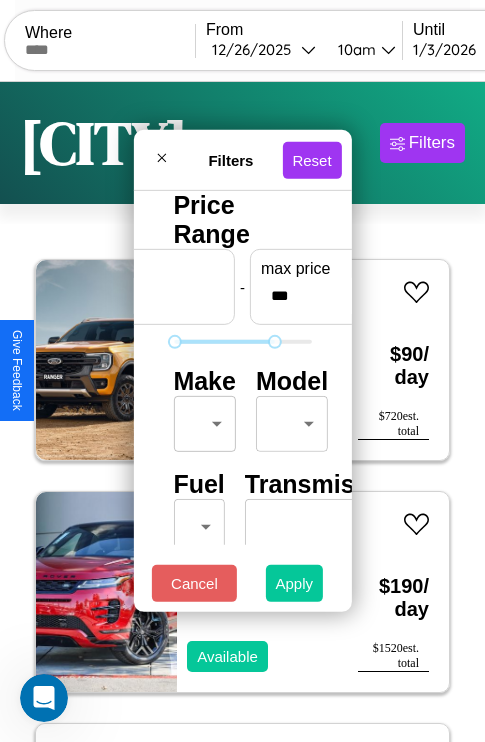 type on "*" 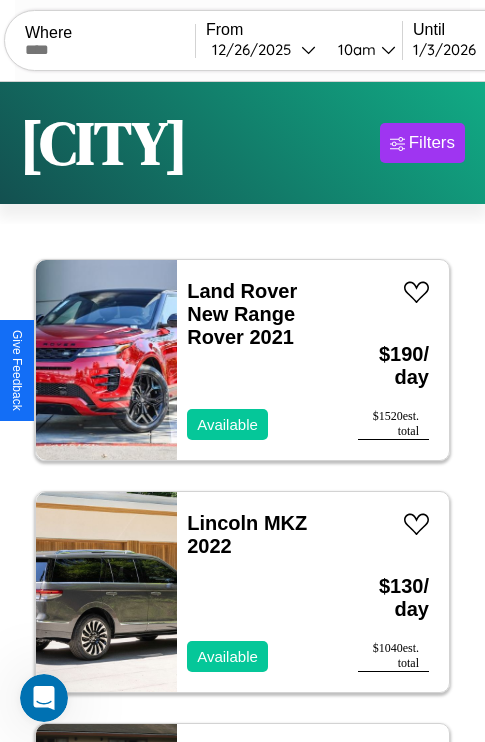 scroll, scrollTop: 79, scrollLeft: 0, axis: vertical 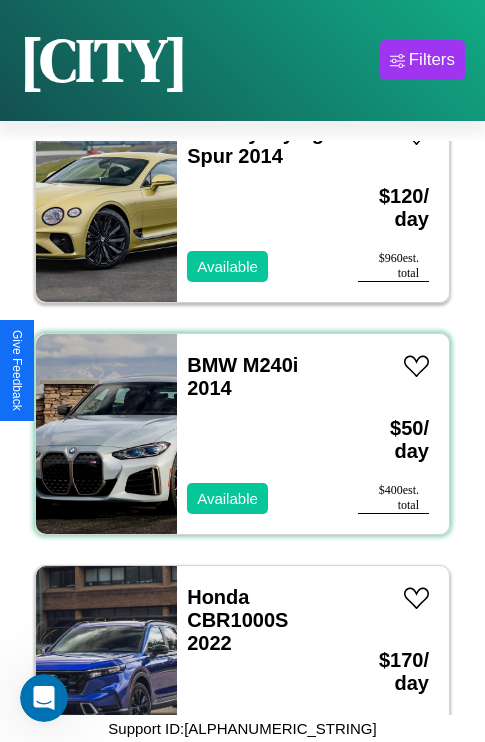 click on "BMW   M240i   2014 Available" at bounding box center [257, 434] 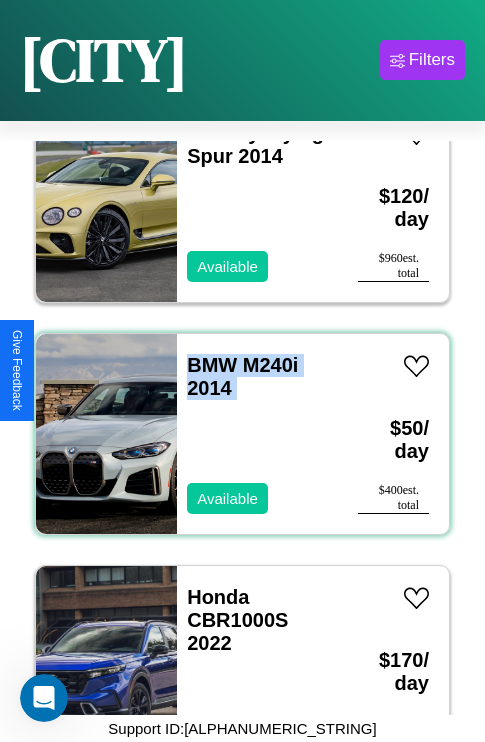 click on "BMW   M240i   2014 Available" at bounding box center [257, 434] 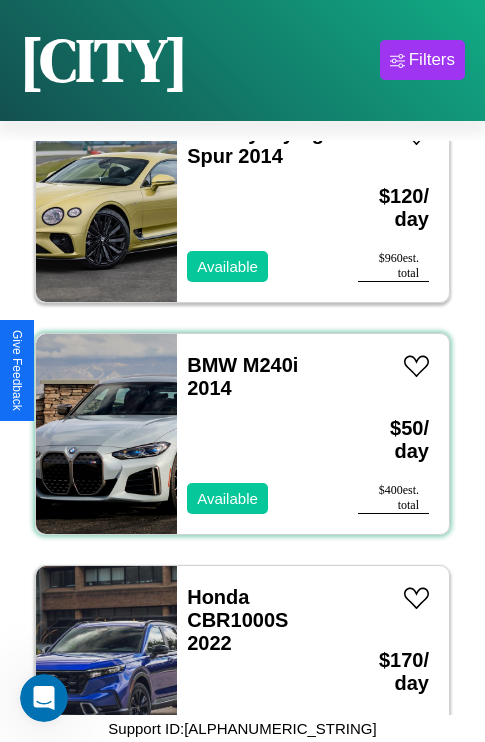 click on "BMW   M240i   2014 Available" at bounding box center (257, 434) 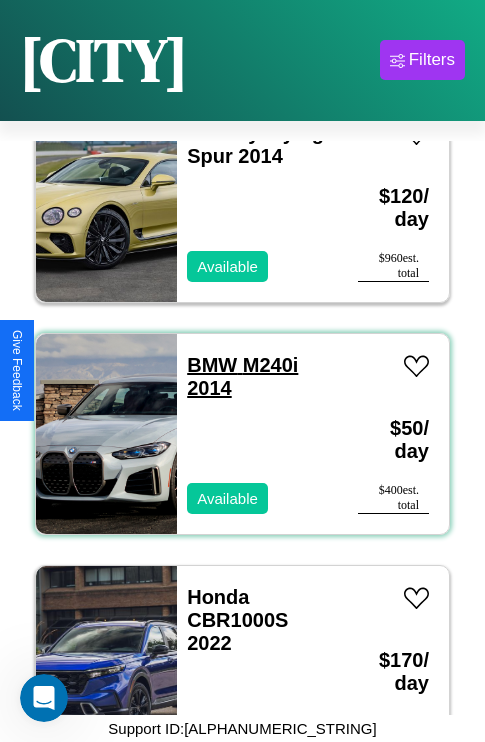 click on "BMW   M240i   2014" at bounding box center [242, 376] 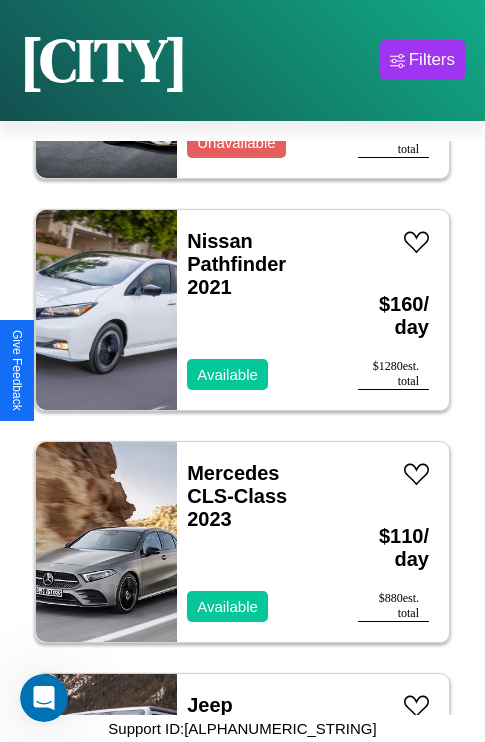 scroll, scrollTop: 4019, scrollLeft: 0, axis: vertical 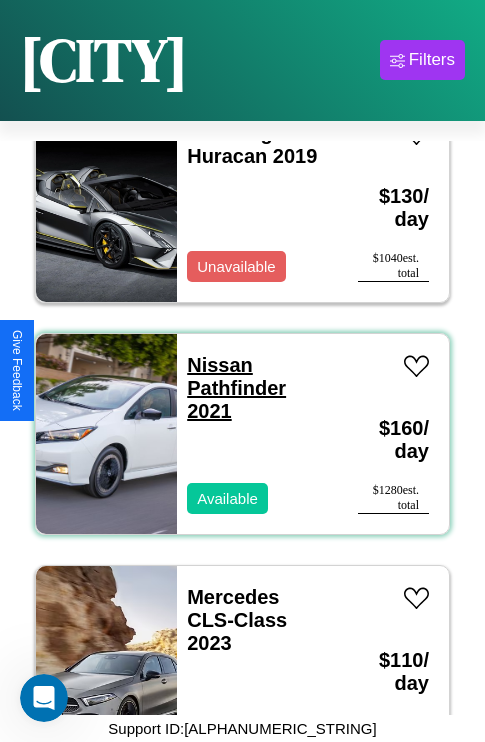click on "Nissan   Pathfinder   2021" at bounding box center [236, 388] 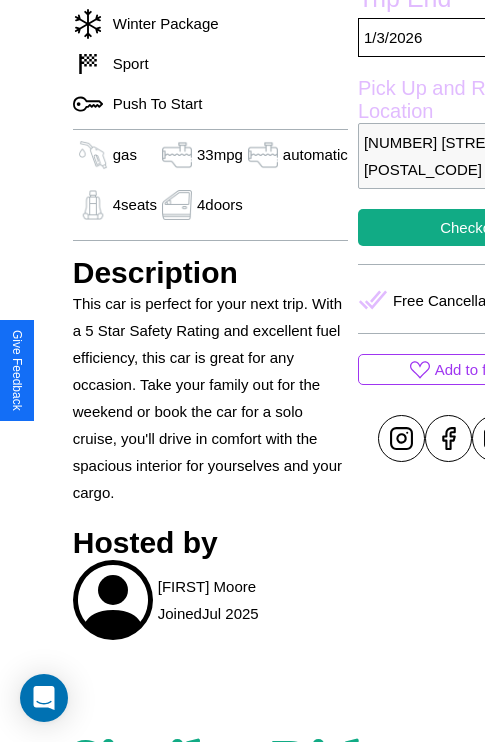 scroll, scrollTop: 560, scrollLeft: 0, axis: vertical 